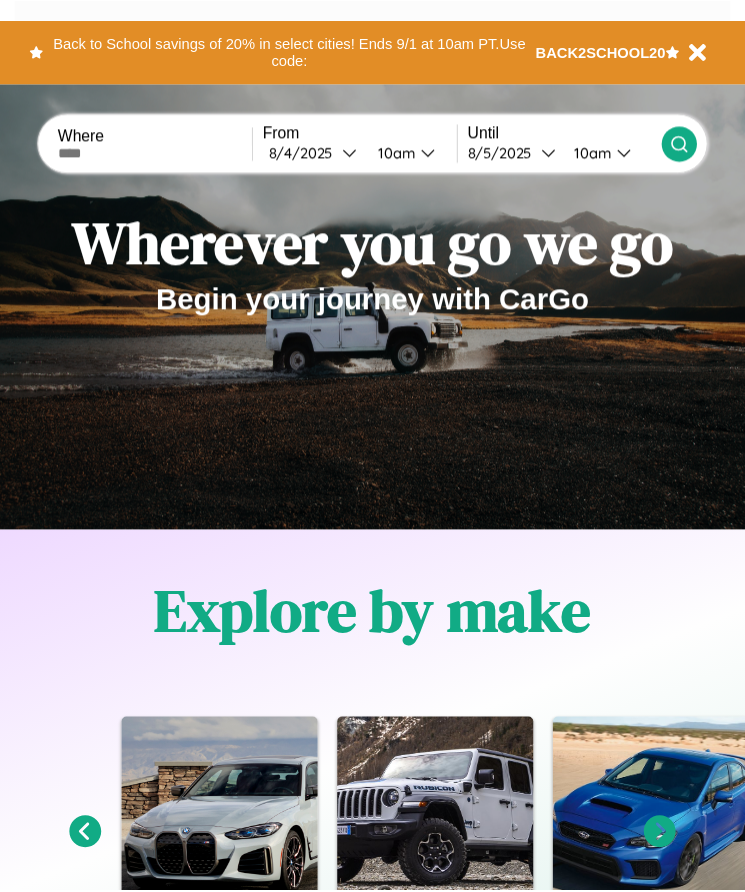 scroll, scrollTop: 0, scrollLeft: 0, axis: both 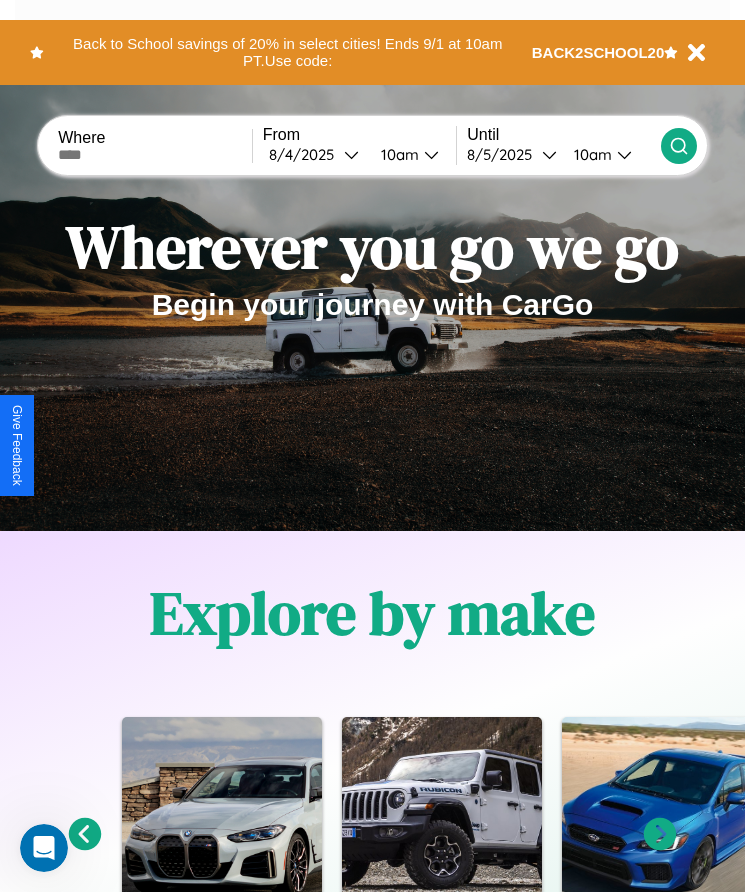 click at bounding box center (155, 155) 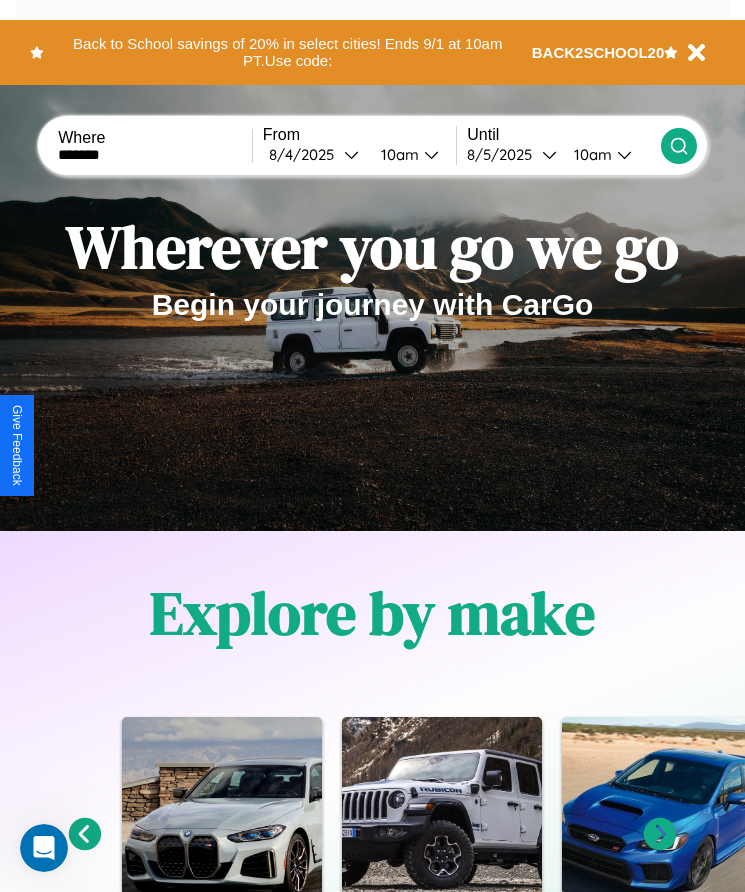 type on "*******" 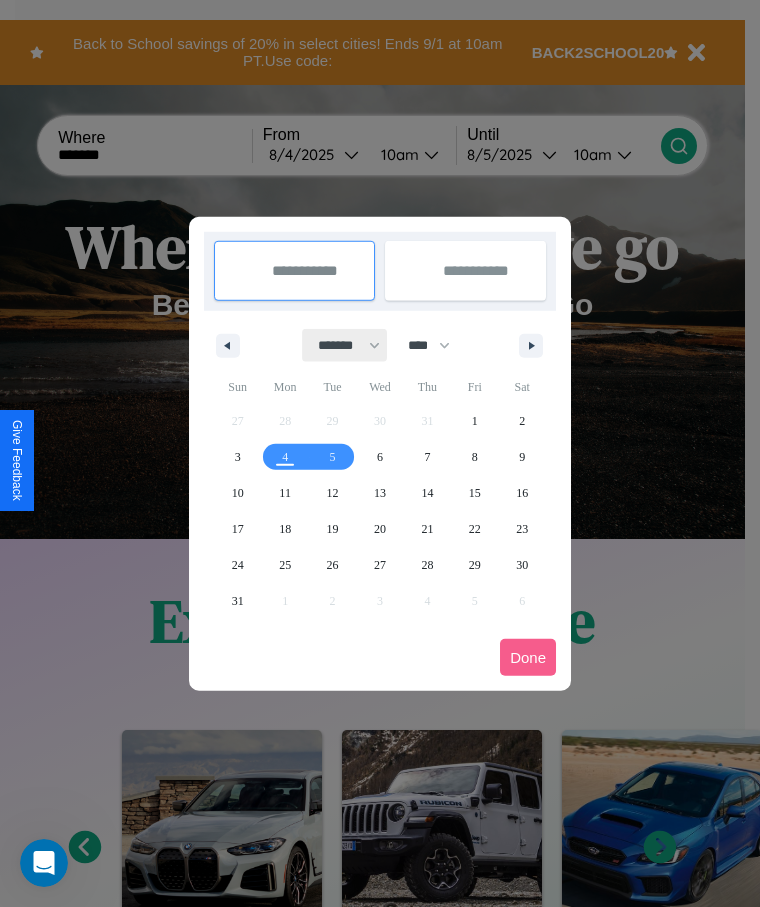 click on "******* ******** ***** ***** *** **** **** ****** ********* ******* ******** ********" at bounding box center [345, 345] 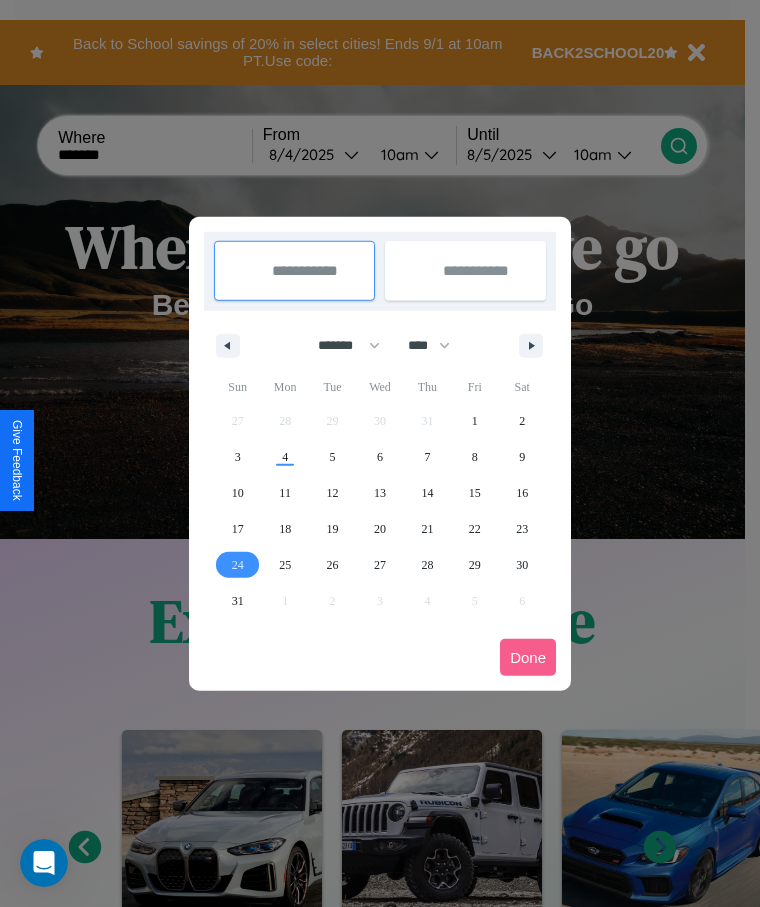 click on "24" at bounding box center (238, 565) 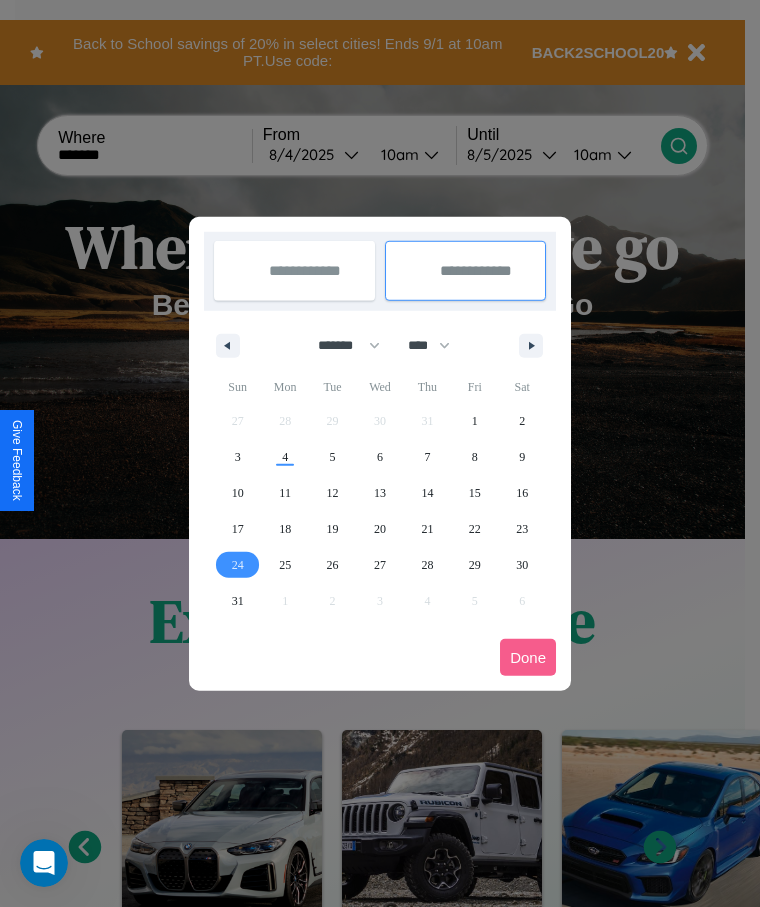 type on "**********" 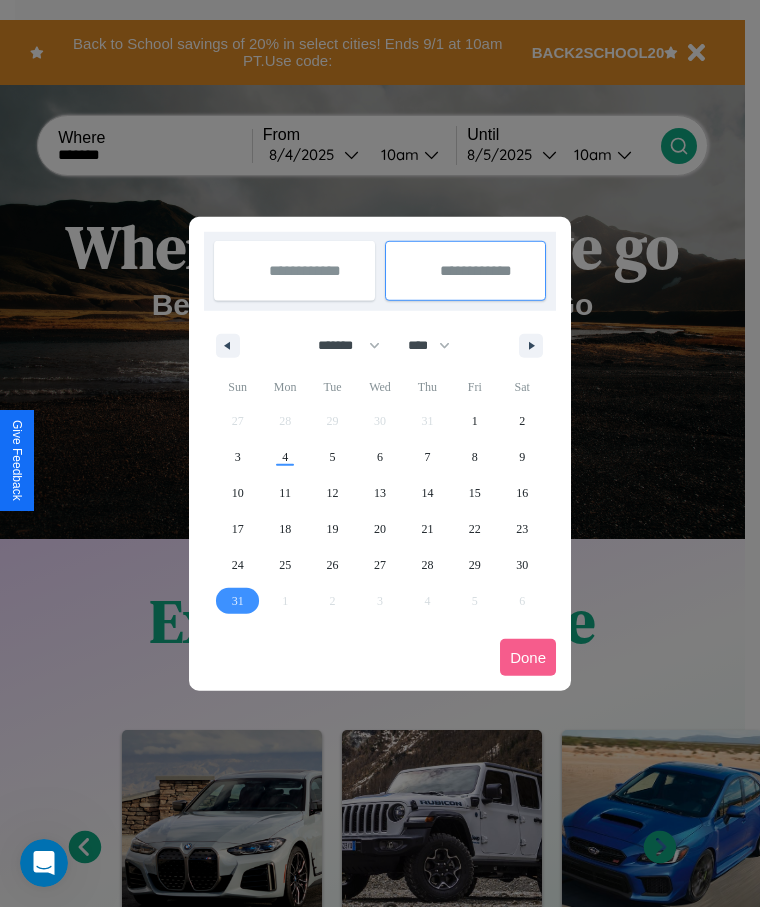 click on "31" at bounding box center [238, 601] 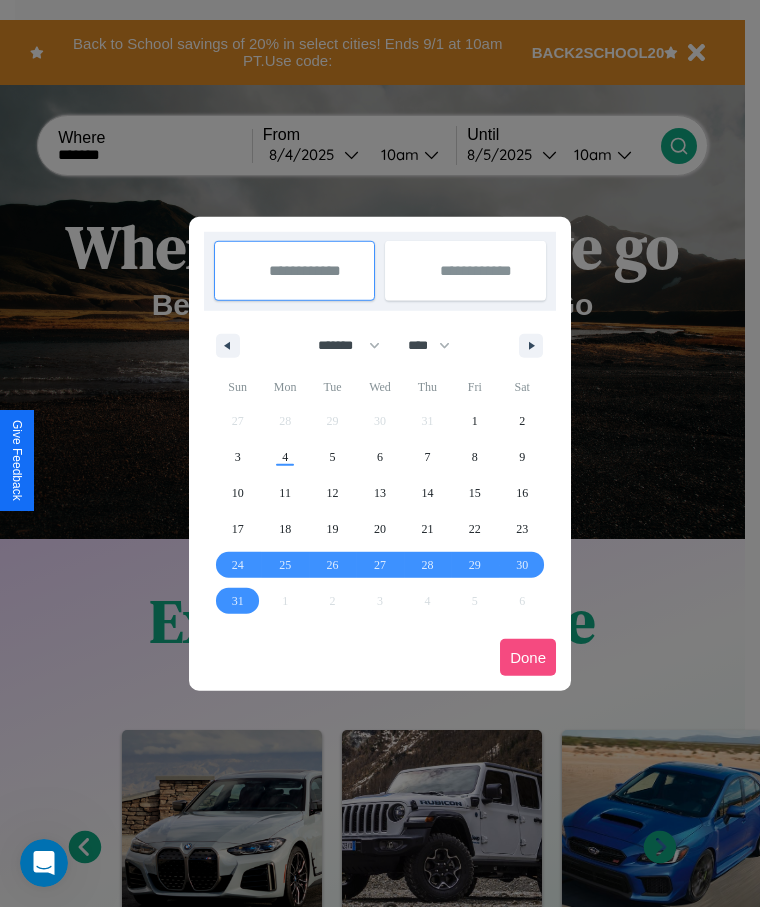 click on "Done" at bounding box center (528, 657) 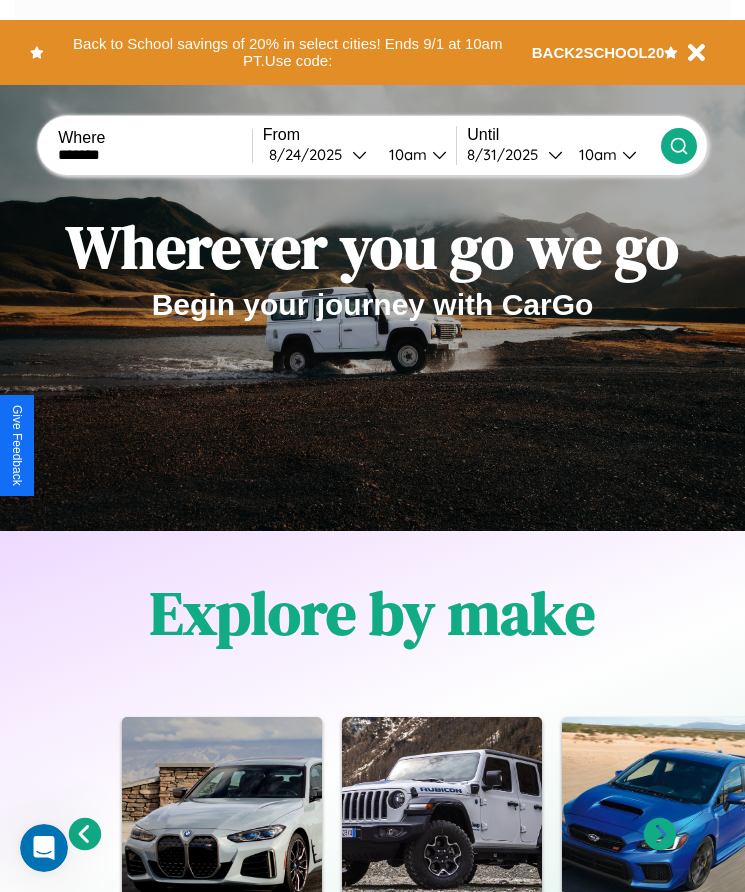 click on "10am" at bounding box center (405, 154) 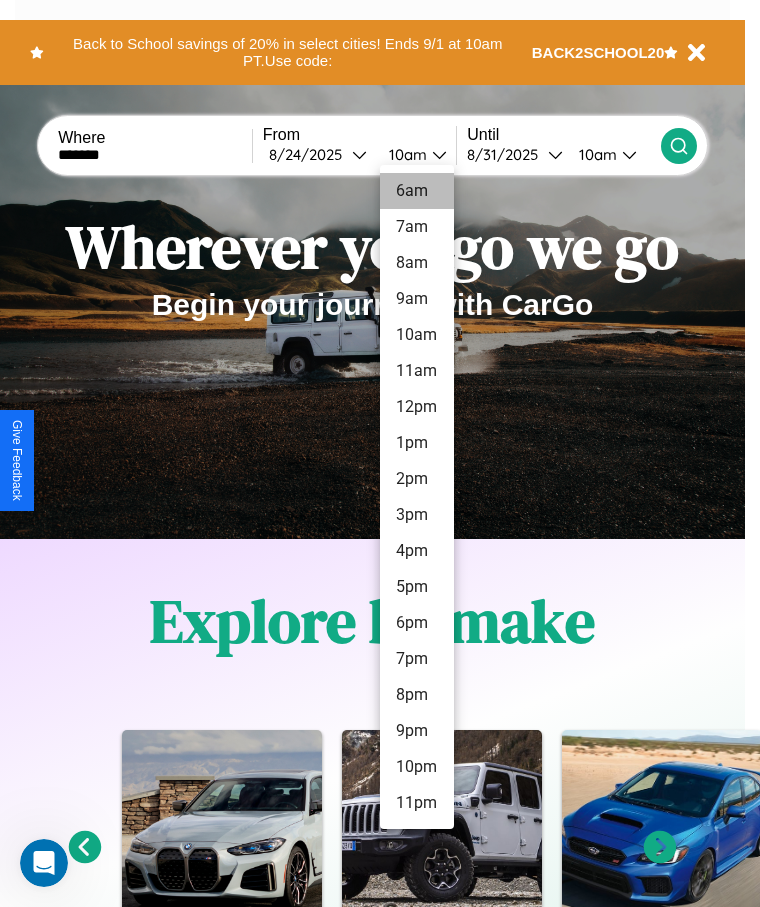click on "6am" at bounding box center (417, 191) 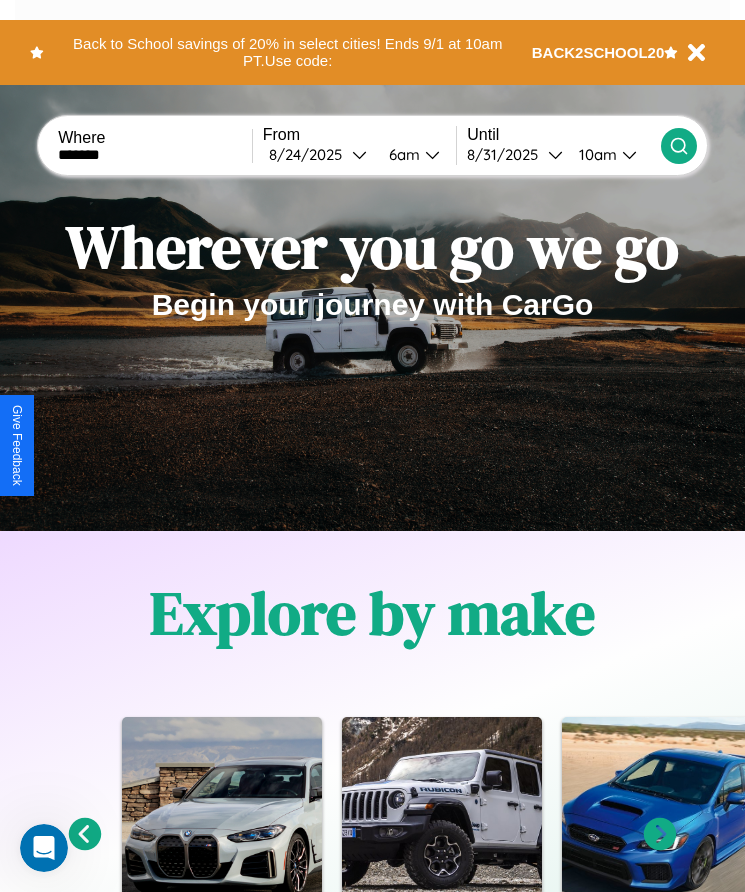 click on "10am" at bounding box center [595, 154] 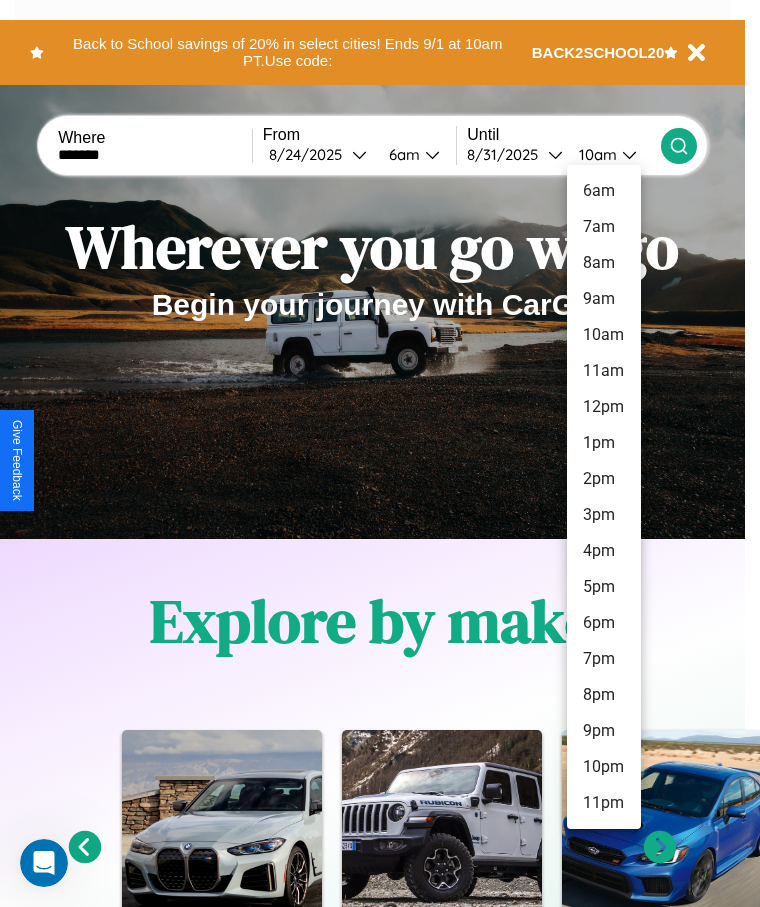 click on "8pm" at bounding box center (604, 695) 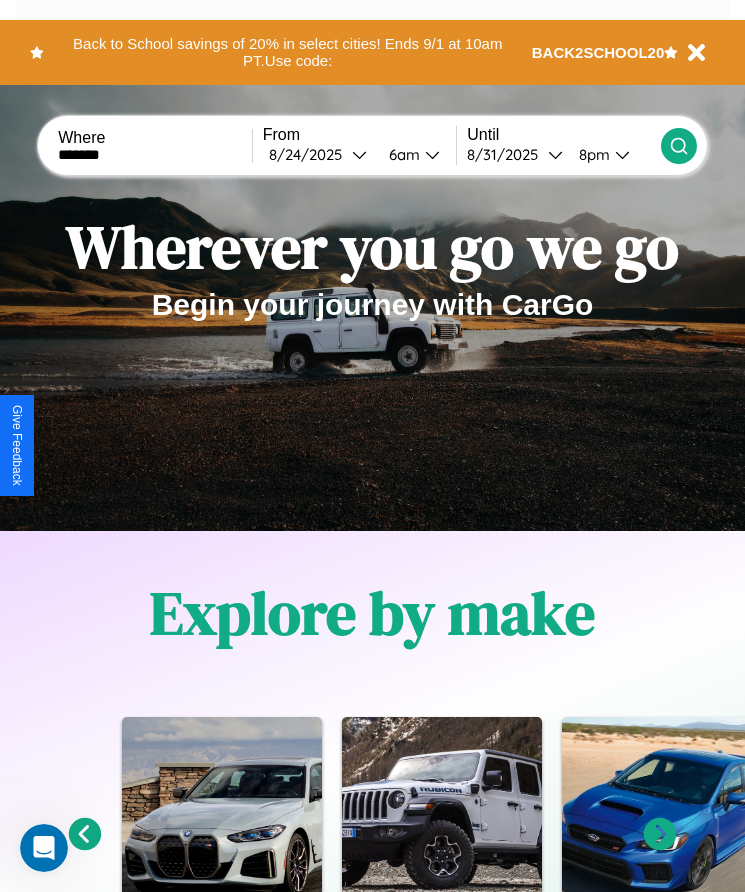 click 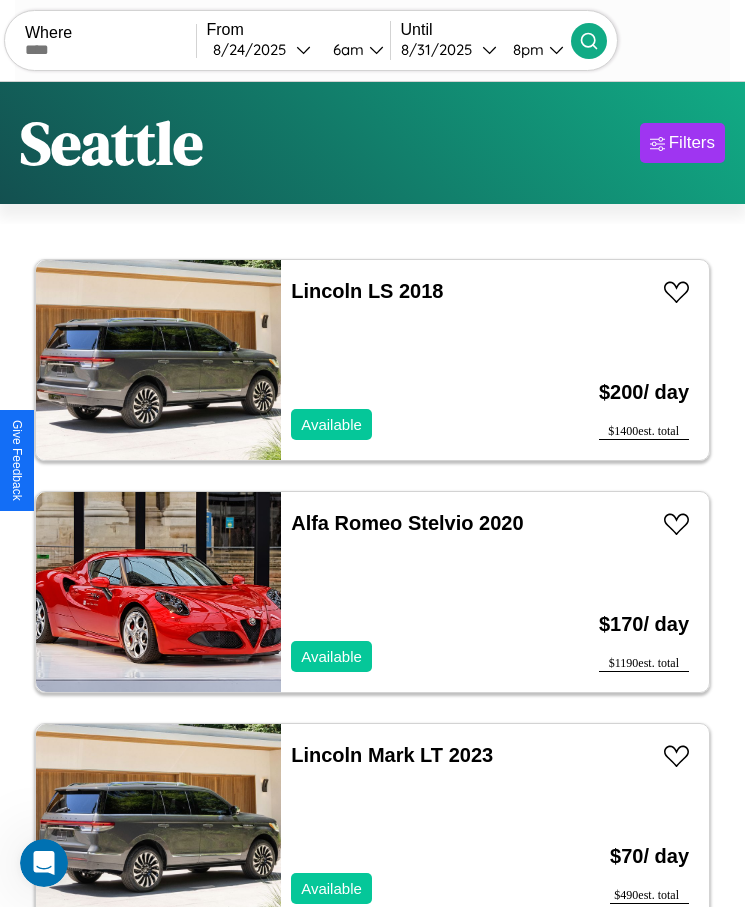 scroll, scrollTop: 31, scrollLeft: 0, axis: vertical 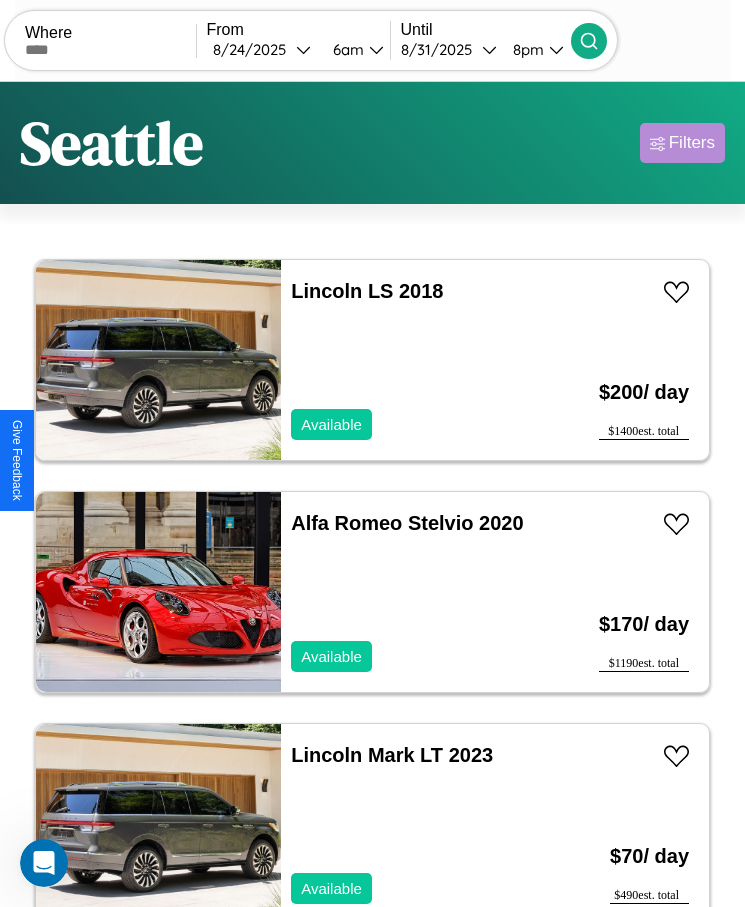 click on "Filters" at bounding box center (692, 143) 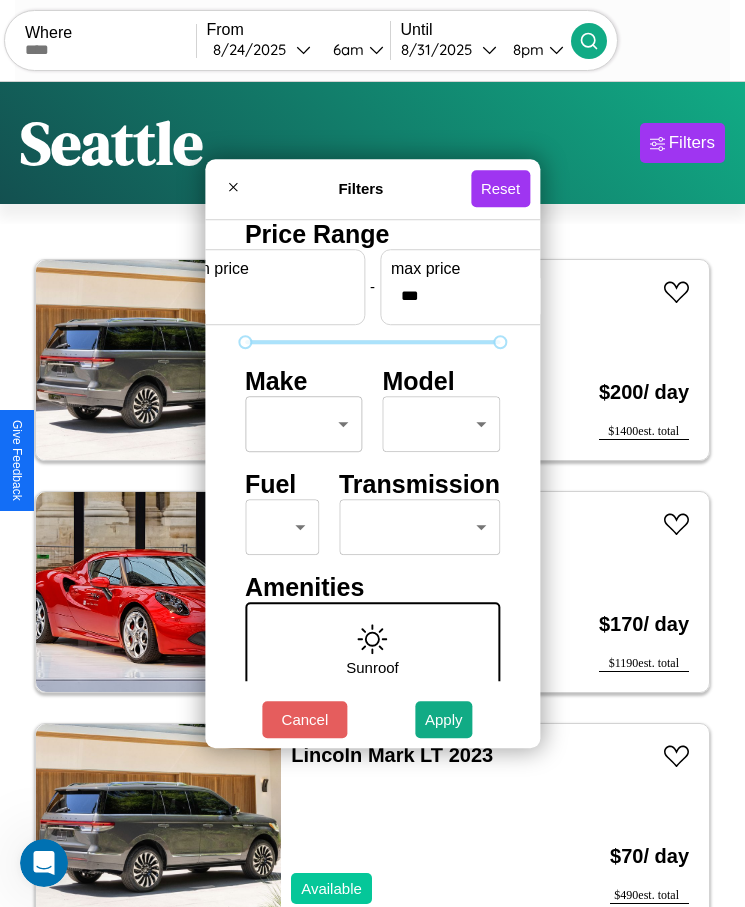 click on "CarGo Where From [DATE] [TIME] Until [DATE] [TIME] Become a Host Login Sign Up [CITY] Filters 41  cars in this area These cars can be picked up in this city. Lincoln   LS   2018 Available $ 200  / day $ 1400  est. total Alfa Romeo   Stelvio   2020 Available $ 170  / day $ 1190  est. total Lincoln   Mark LT   2023 Available $ 70  / day $ 490  est. total Volvo   B9TL   2017 Available $ 100  / day $ 700  est. total Honda   FIREBLADE   2014 Unavailable $ 160  / day $ 1120  est. total Land Rover   LR3   2022 Available $ 120  / day $ 840  est. total Honda   Z50R   2016 Available $ 200  / day $ 1400  est. total Kia   Telluride   2020 Available $ 150  / day $ 1050  est. total Hyundai   Veloster N   2023 Available $ 150  / day $ 1050  est. total Toyota   Cressida   2014 Available $ 90  / day $ 630  est. total Lamborghini   147   2020 Available $ 30  / day $ 210  est. total Mercedes   L1319   2021 Available $ 130  / day $ 910  est. total Lincoln   LS   2019 Available $ 60  / day $ 420  est. total Hyundai     $" at bounding box center [372, 478] 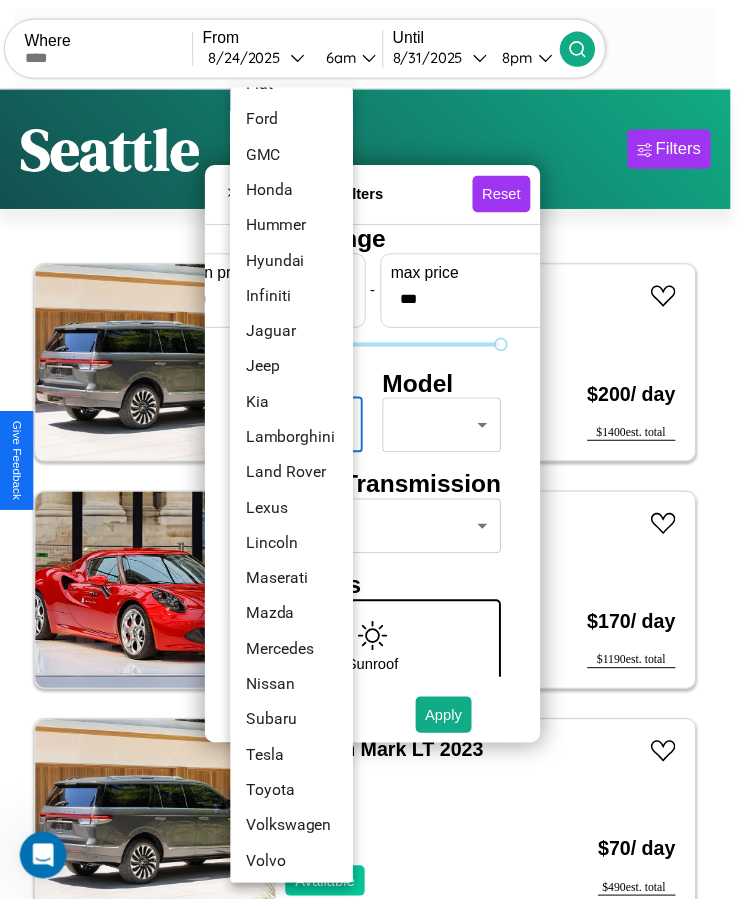 scroll, scrollTop: 501, scrollLeft: 0, axis: vertical 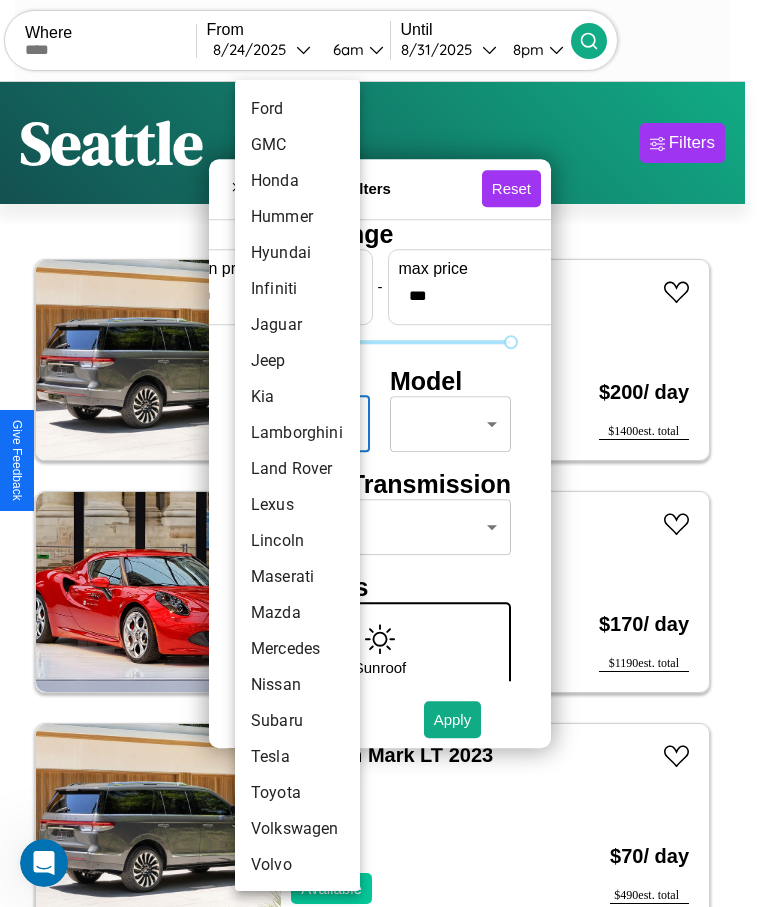 click on "Maserati" at bounding box center [297, 577] 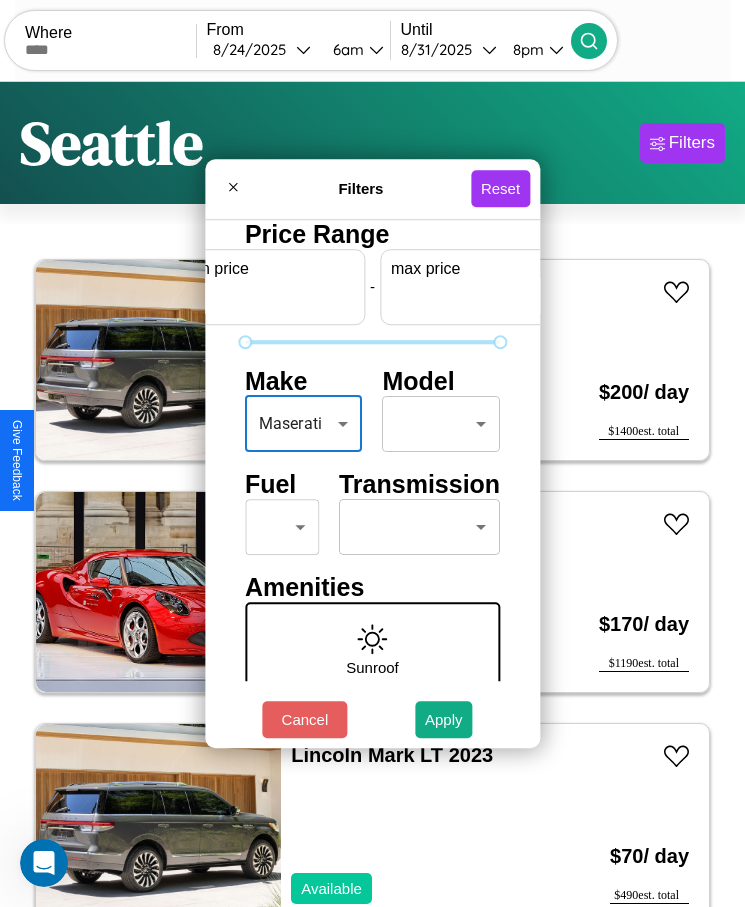 scroll, scrollTop: 0, scrollLeft: 74, axis: horizontal 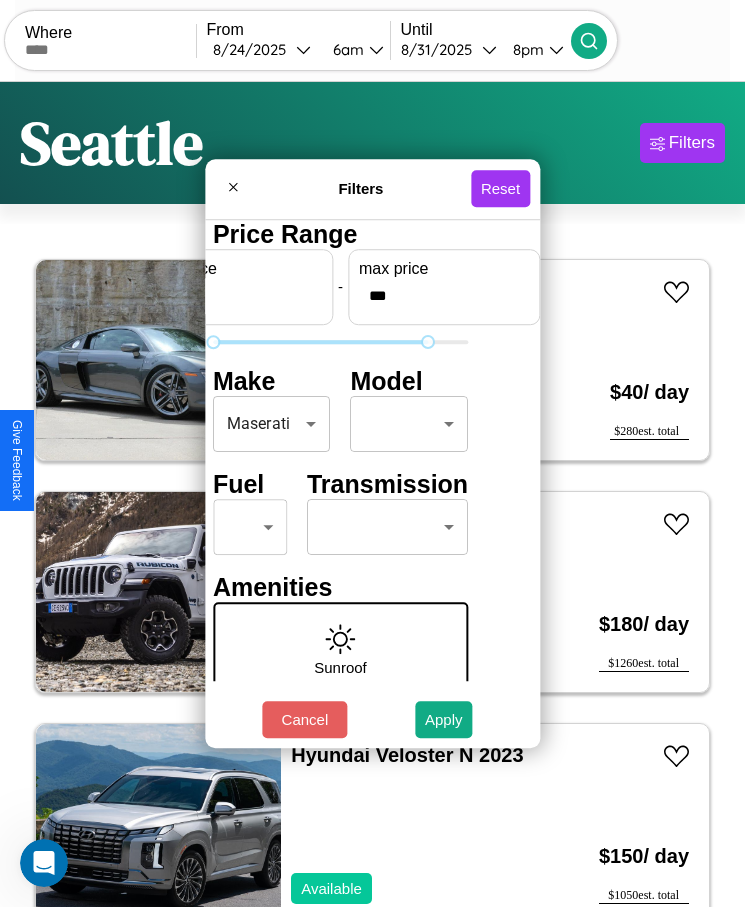 type on "***" 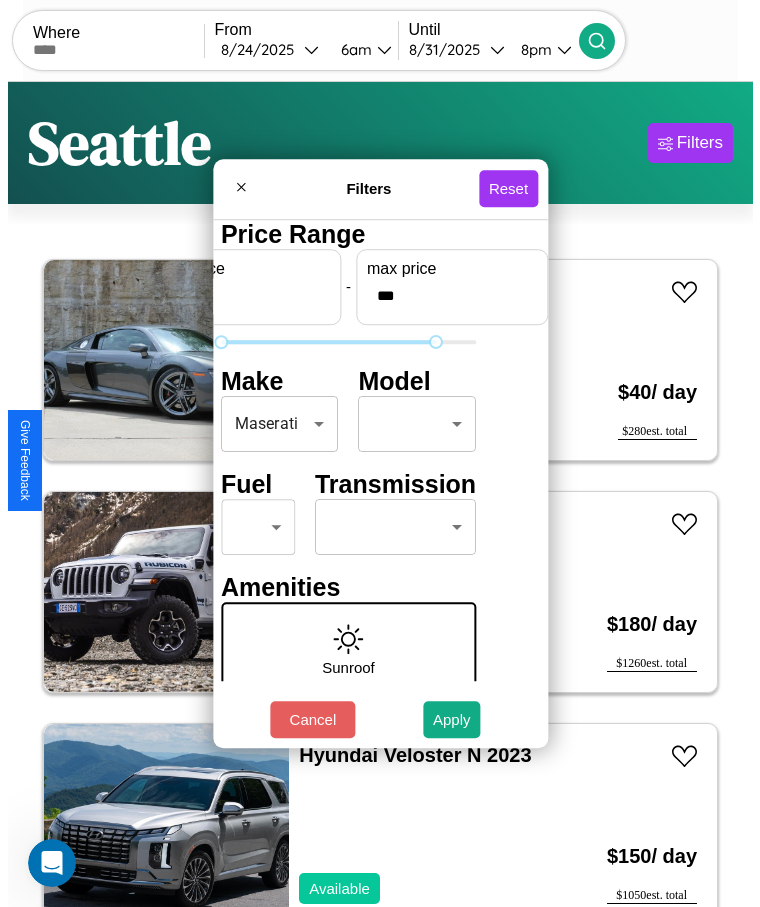 scroll, scrollTop: 0, scrollLeft: 0, axis: both 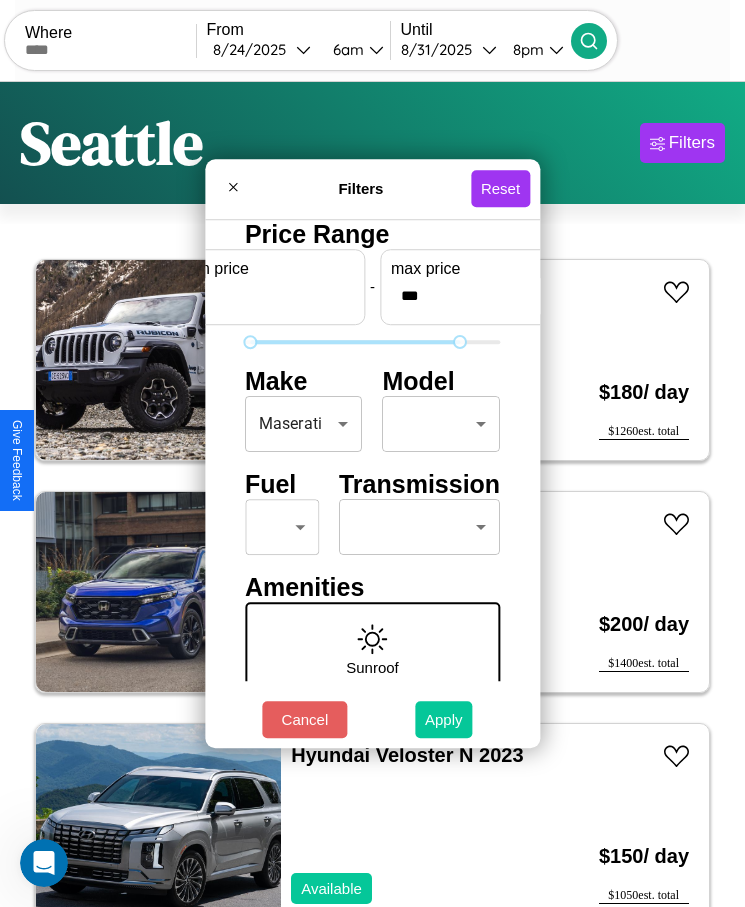 type on "**" 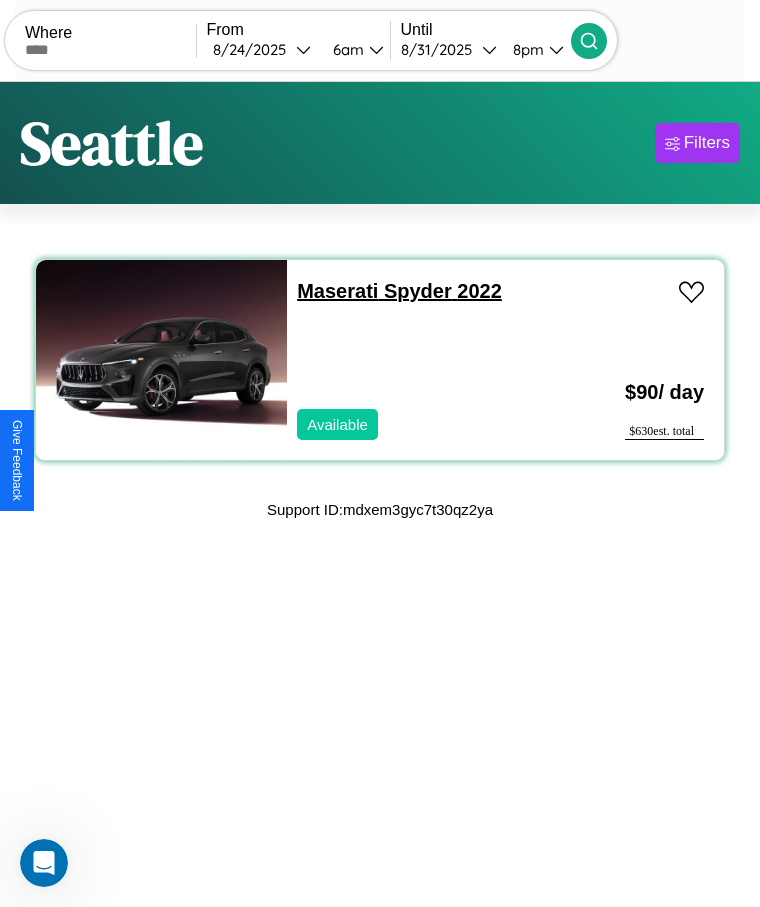 click on "Maserati   Spyder   2022" at bounding box center (399, 291) 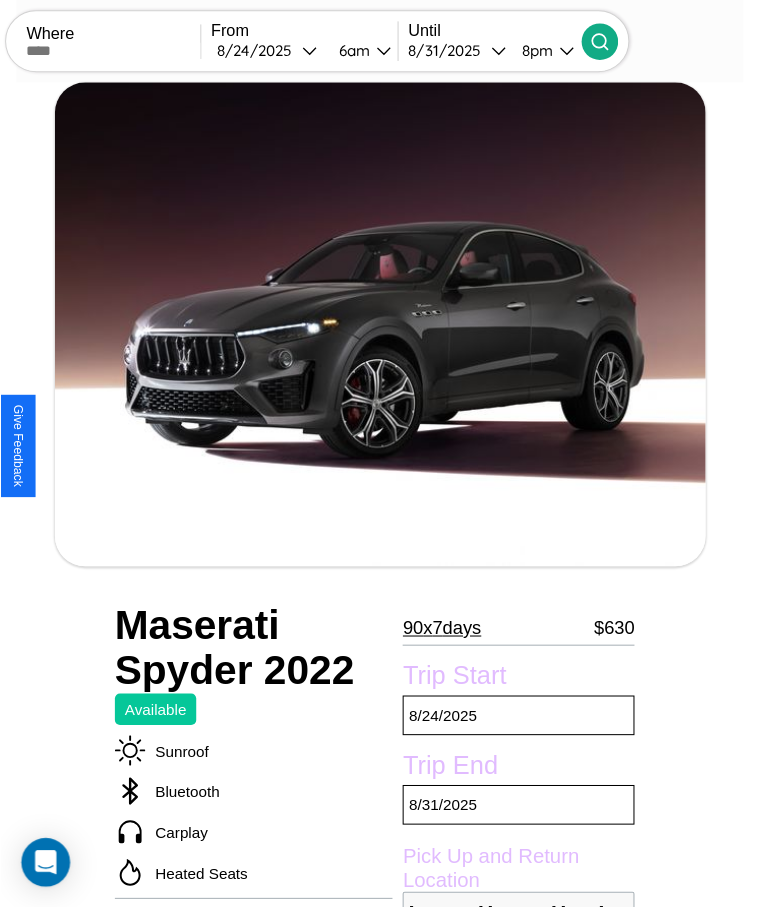scroll, scrollTop: 258, scrollLeft: 0, axis: vertical 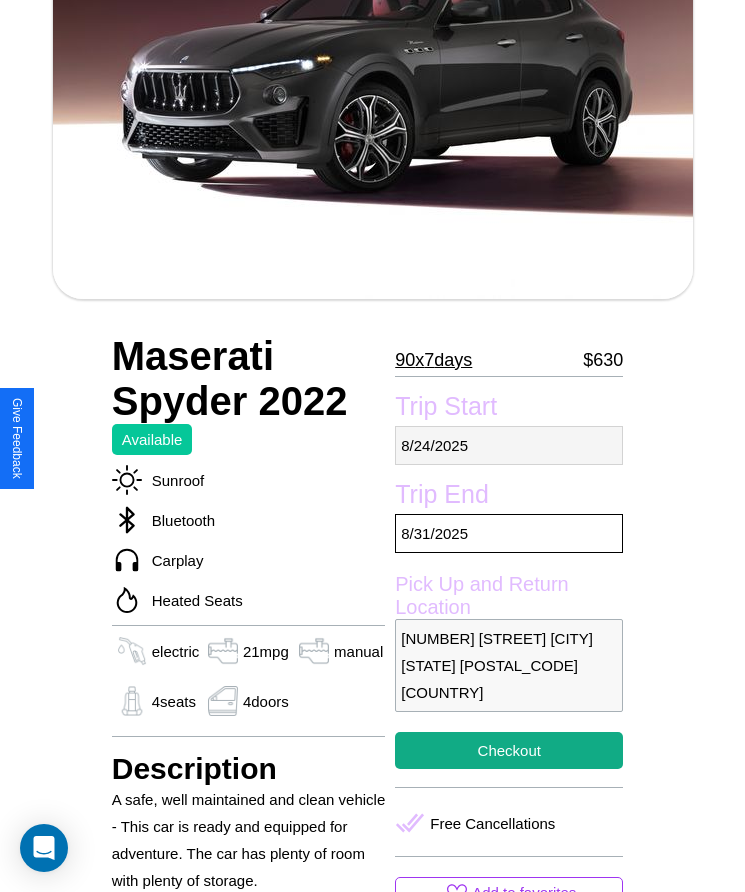 click on "[DATE]" at bounding box center [509, 445] 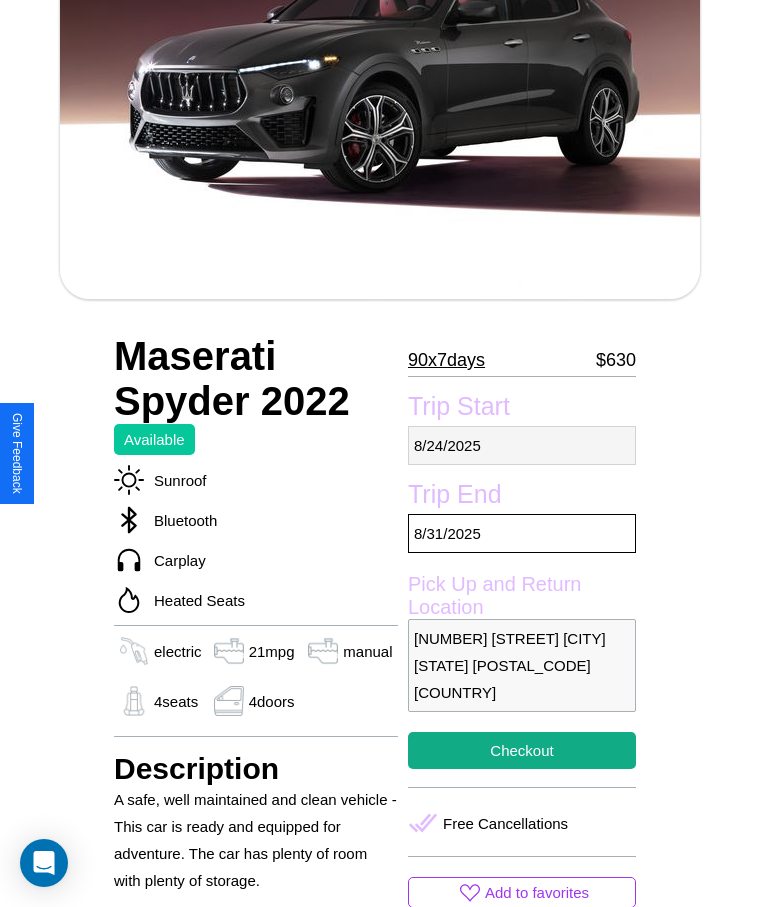 select on "*" 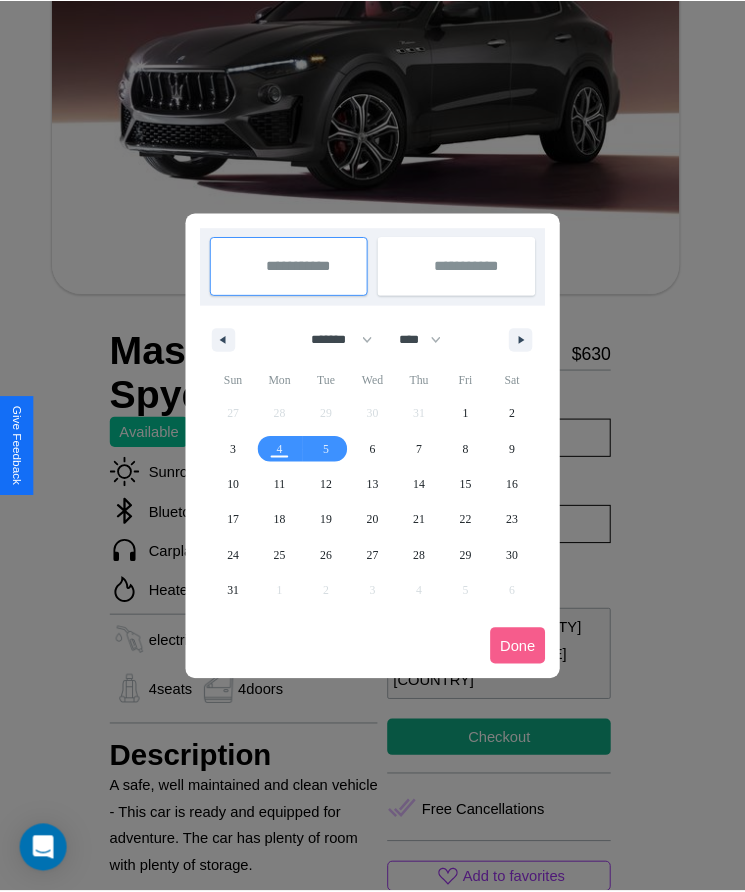 scroll, scrollTop: 0, scrollLeft: 0, axis: both 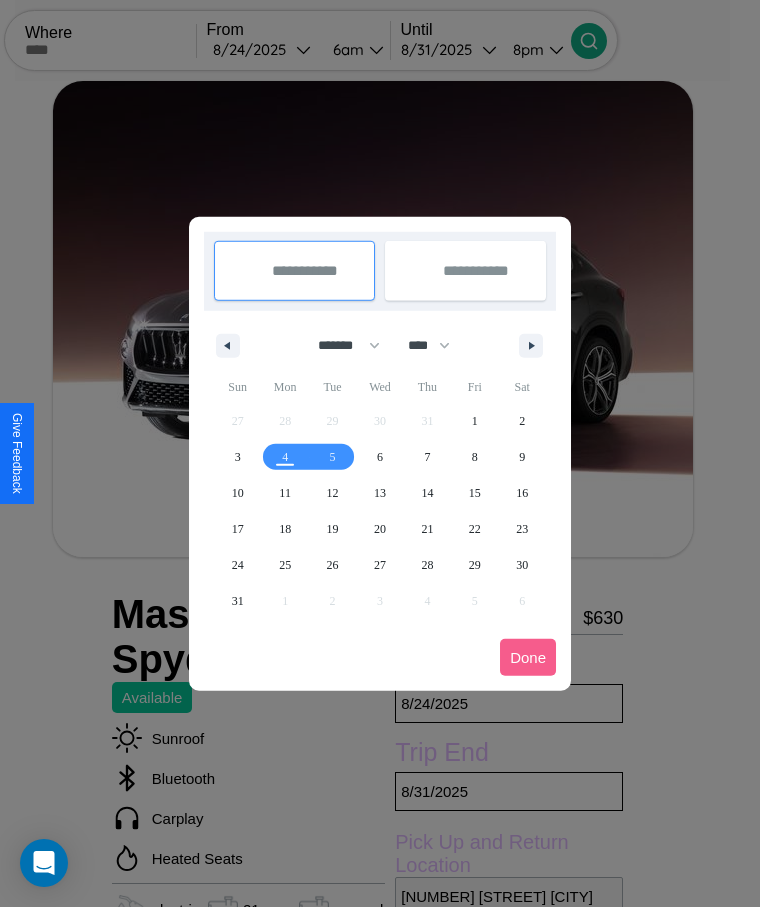 click at bounding box center (380, 453) 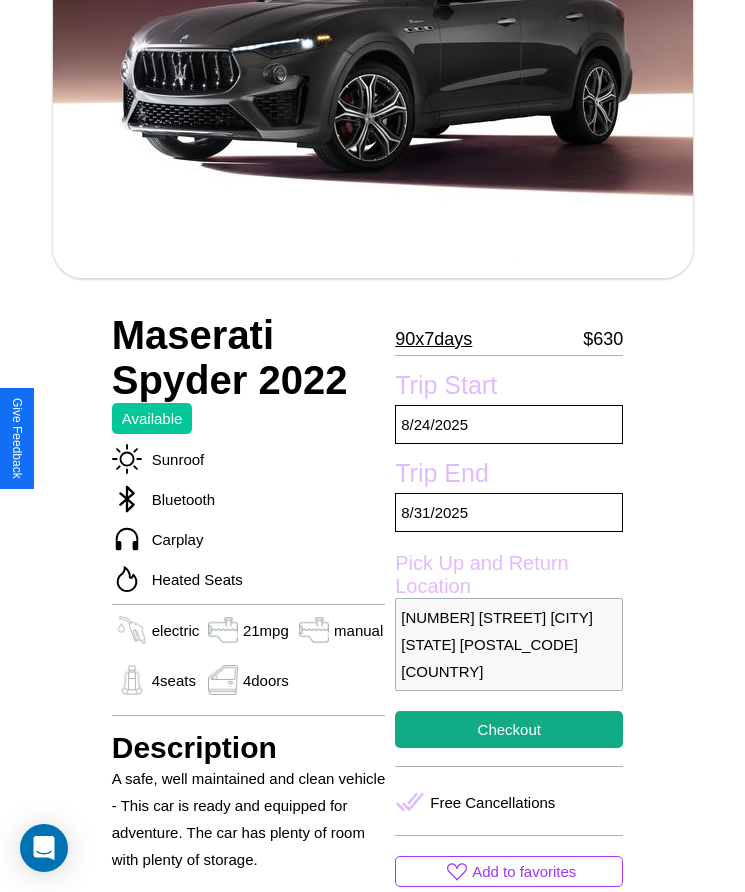 scroll, scrollTop: 478, scrollLeft: 0, axis: vertical 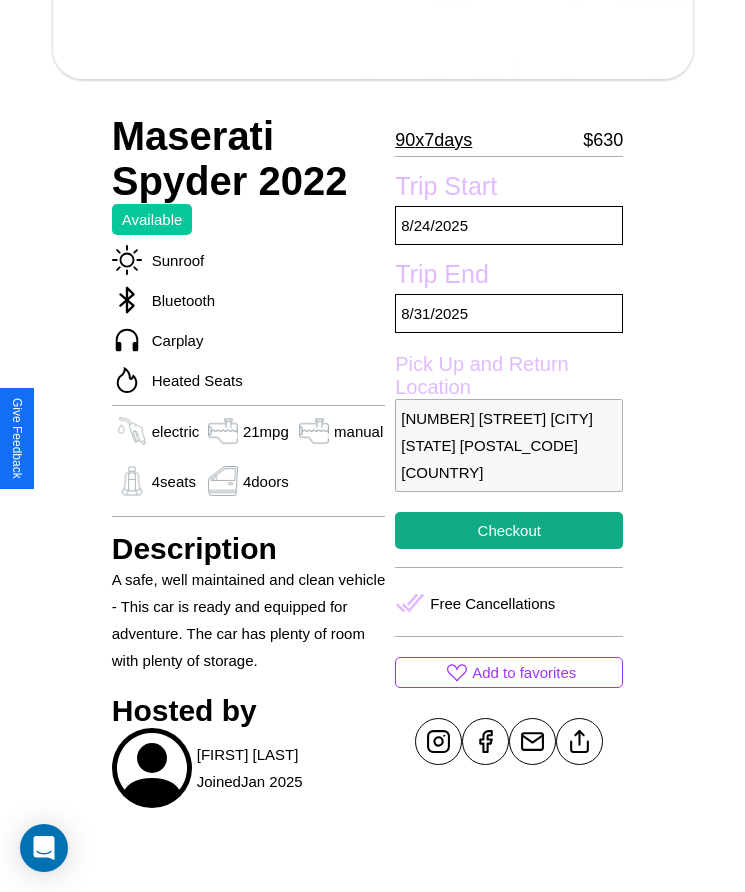 click on "[NUMBER] [STREET] [CITY] [STATE] [POSTAL_CODE] [COUNTRY]" at bounding box center [509, 445] 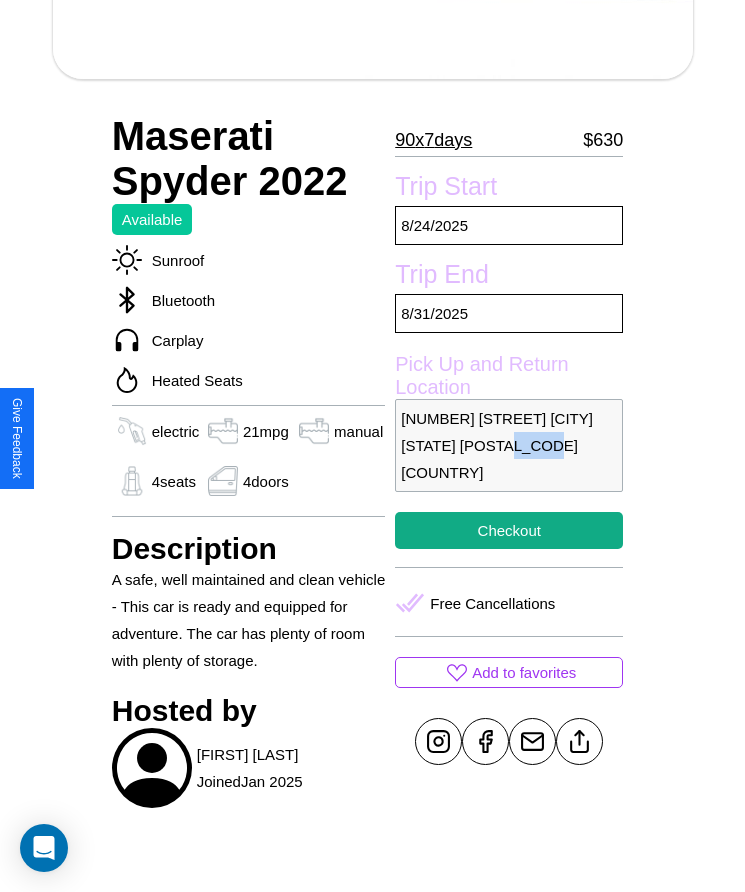 click on "[NUMBER] [STREET] [CITY] [STATE] [POSTAL_CODE] [COUNTRY]" at bounding box center [509, 445] 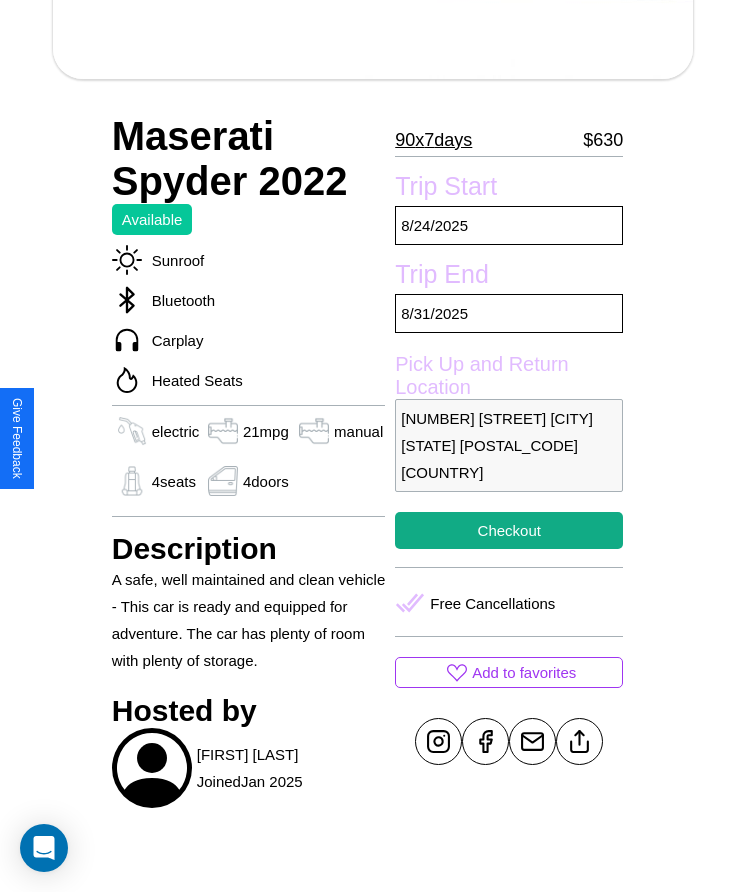 click on "2490 Church Street  Seattle Washington 58928 United States" at bounding box center [509, 445] 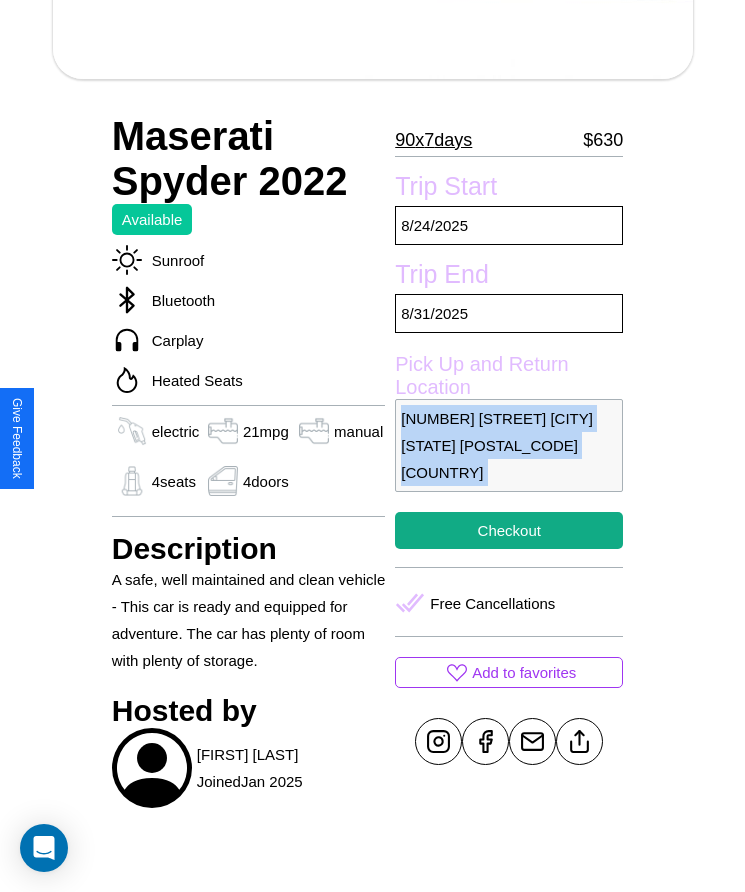 click on "2490 Church Street  Seattle Washington 58928 United States" at bounding box center (509, 445) 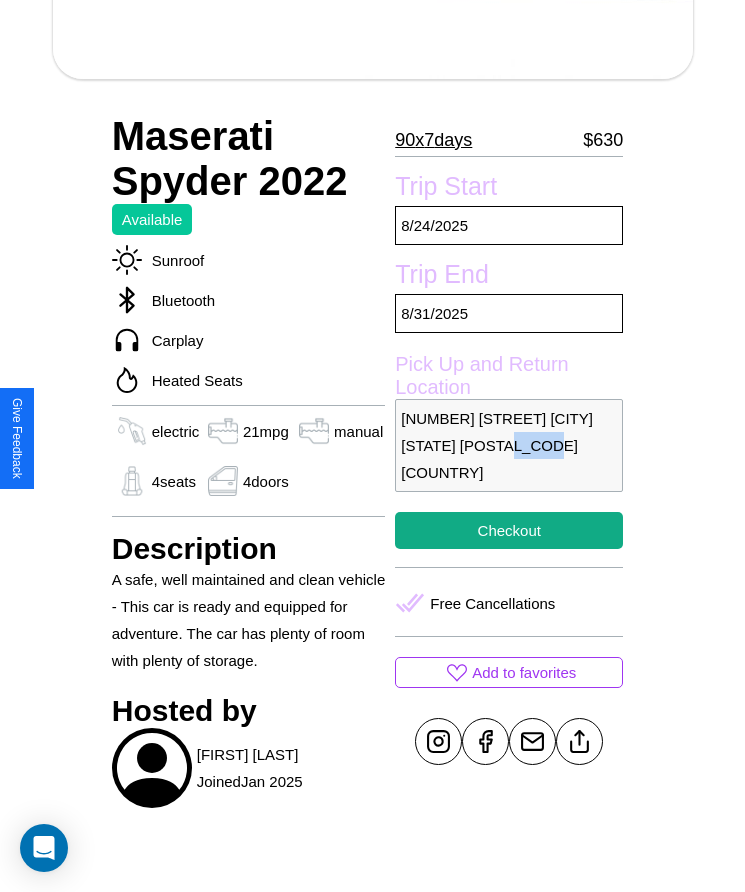 click on "2490 Church Street  Seattle Washington 58928 United States" at bounding box center (509, 445) 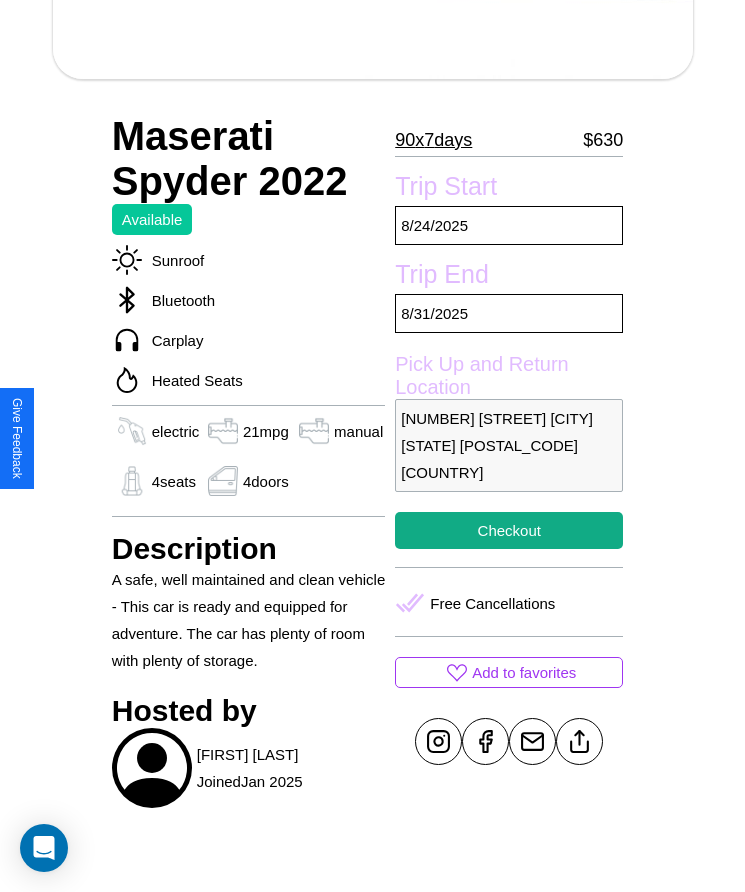 scroll, scrollTop: 563, scrollLeft: 0, axis: vertical 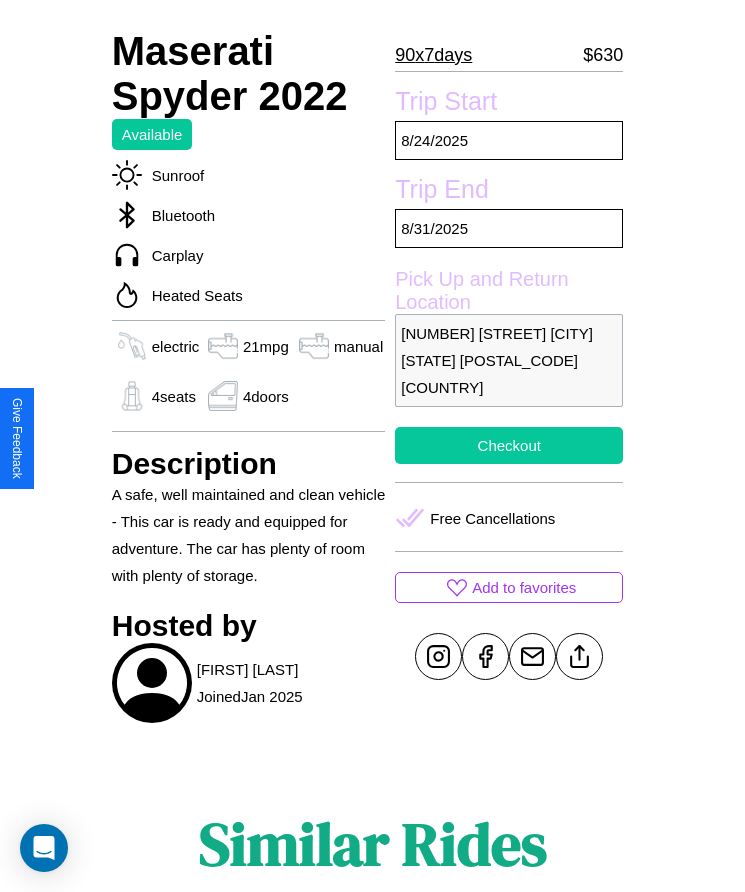 click on "Checkout" at bounding box center [509, 445] 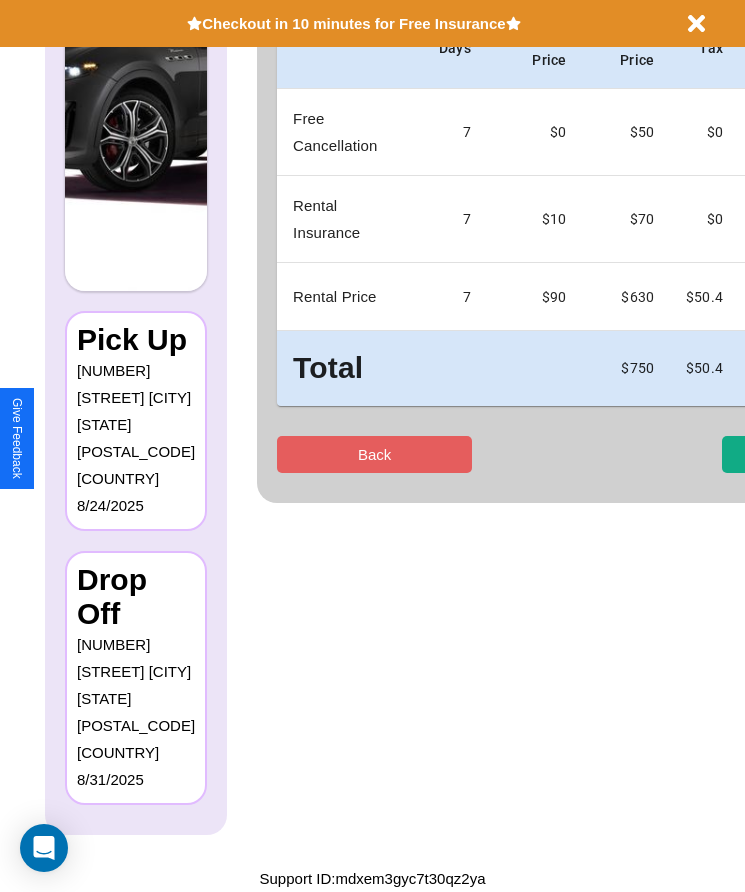 scroll, scrollTop: 0, scrollLeft: 0, axis: both 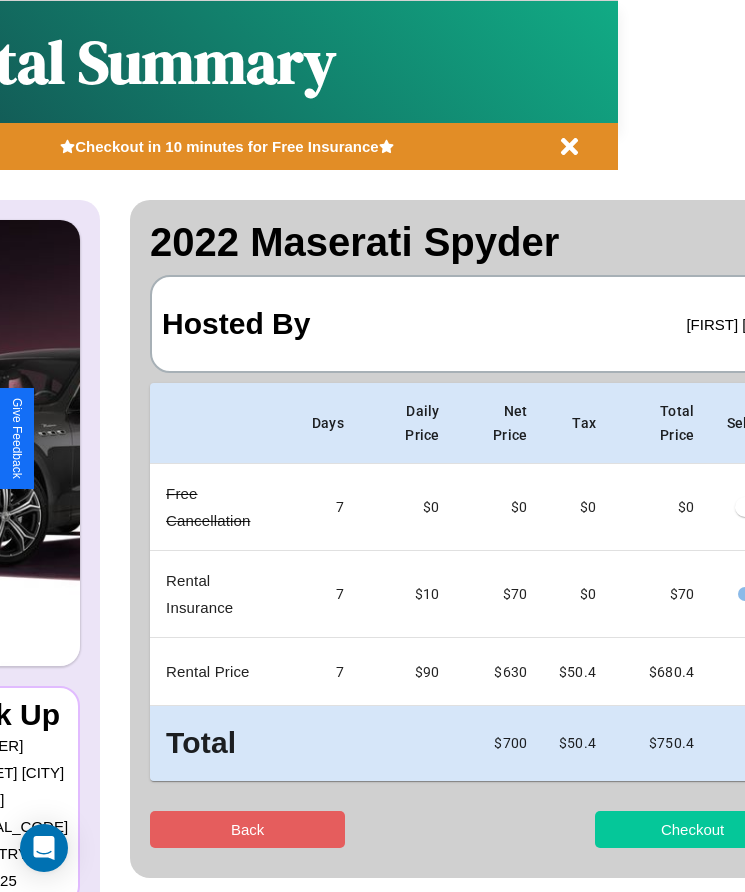 click on "Checkout" at bounding box center [692, 829] 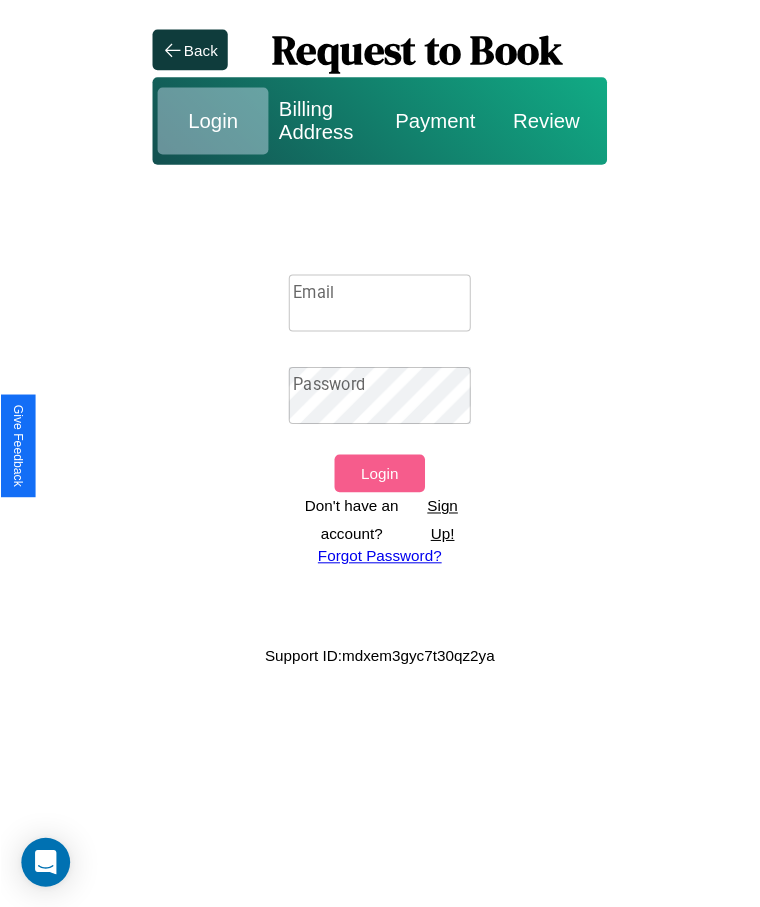 scroll, scrollTop: 0, scrollLeft: 0, axis: both 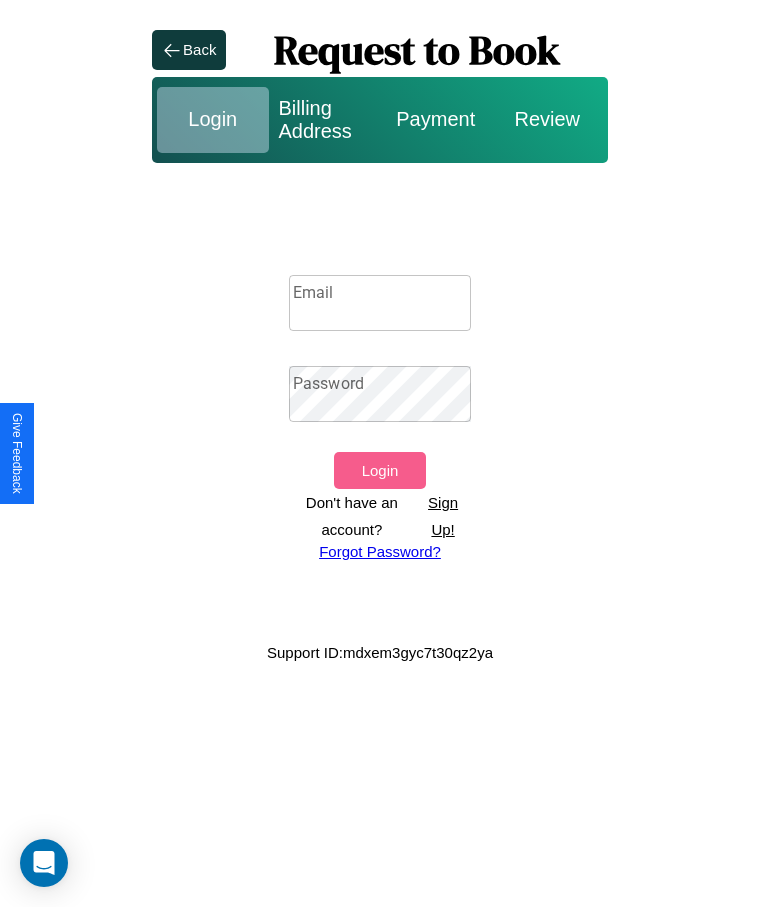click on "Sign Up!" at bounding box center [443, 516] 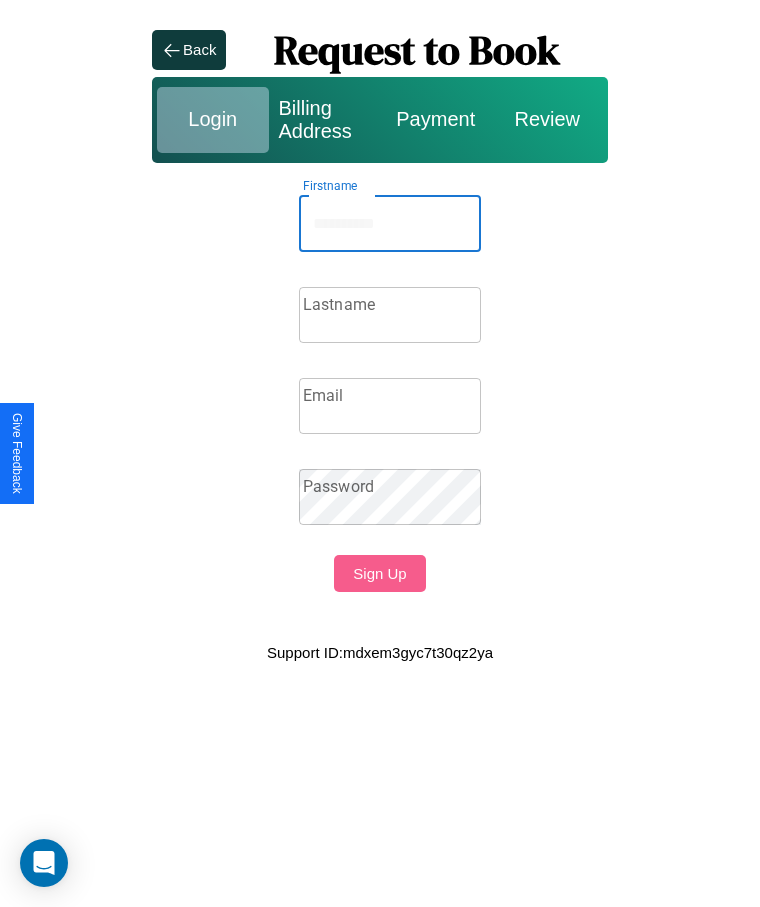 click on "Firstname" at bounding box center (390, 224) 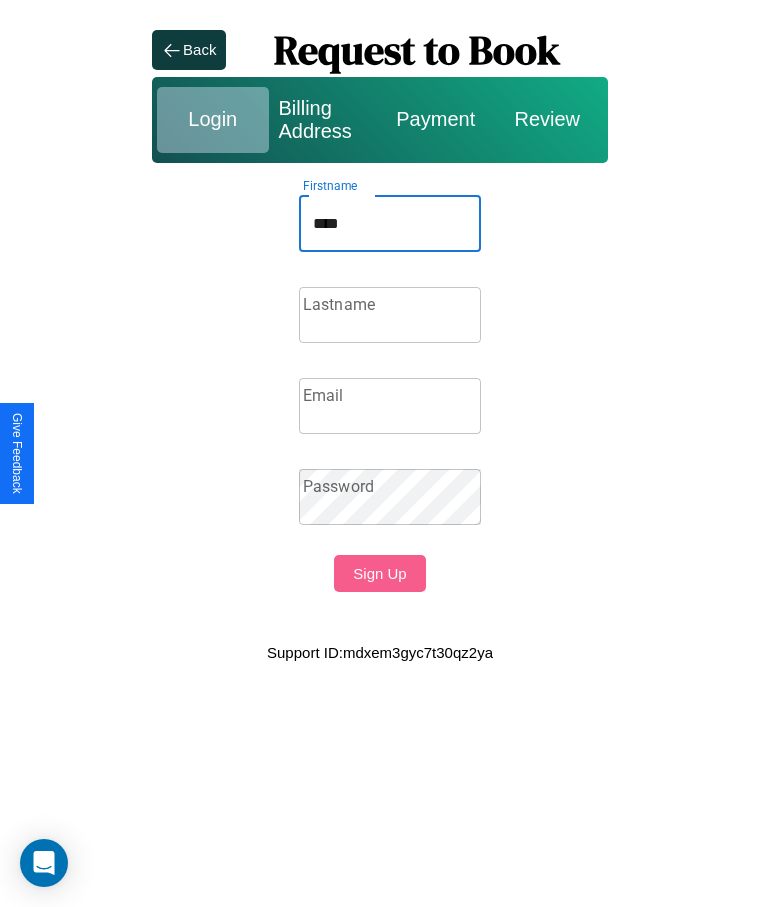 type on "****" 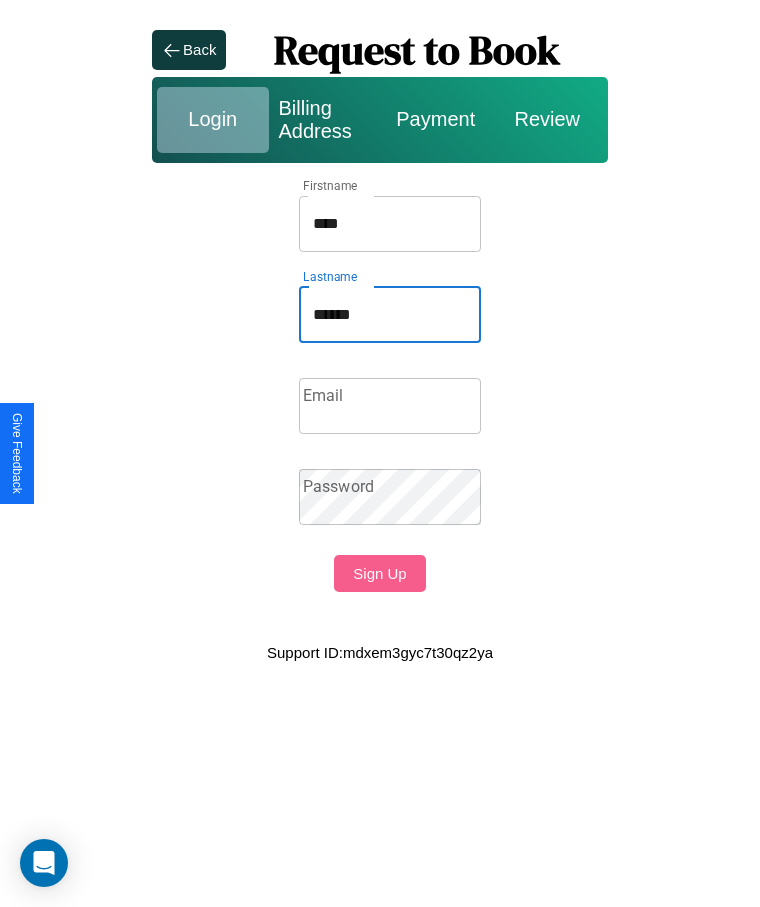 type on "******" 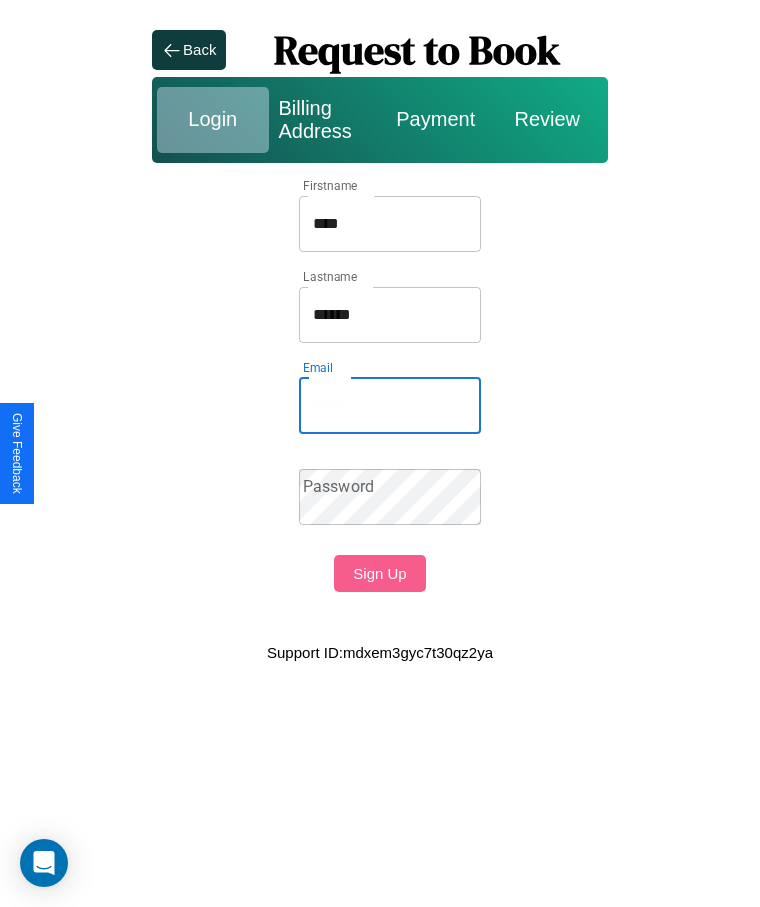 click on "Email" at bounding box center [390, 406] 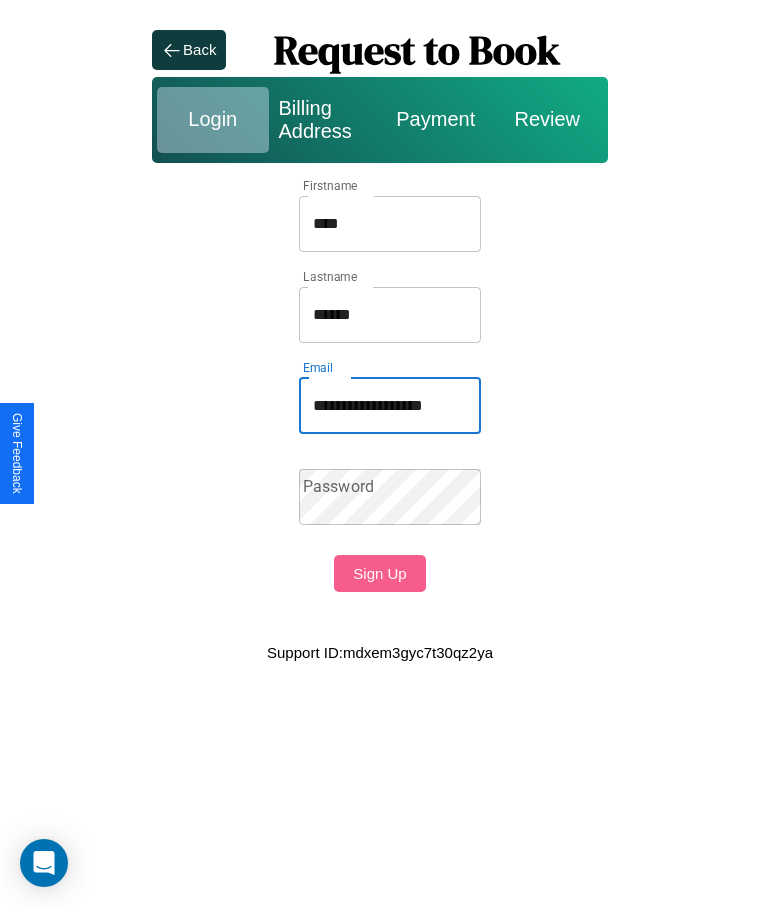 scroll, scrollTop: 0, scrollLeft: 1, axis: horizontal 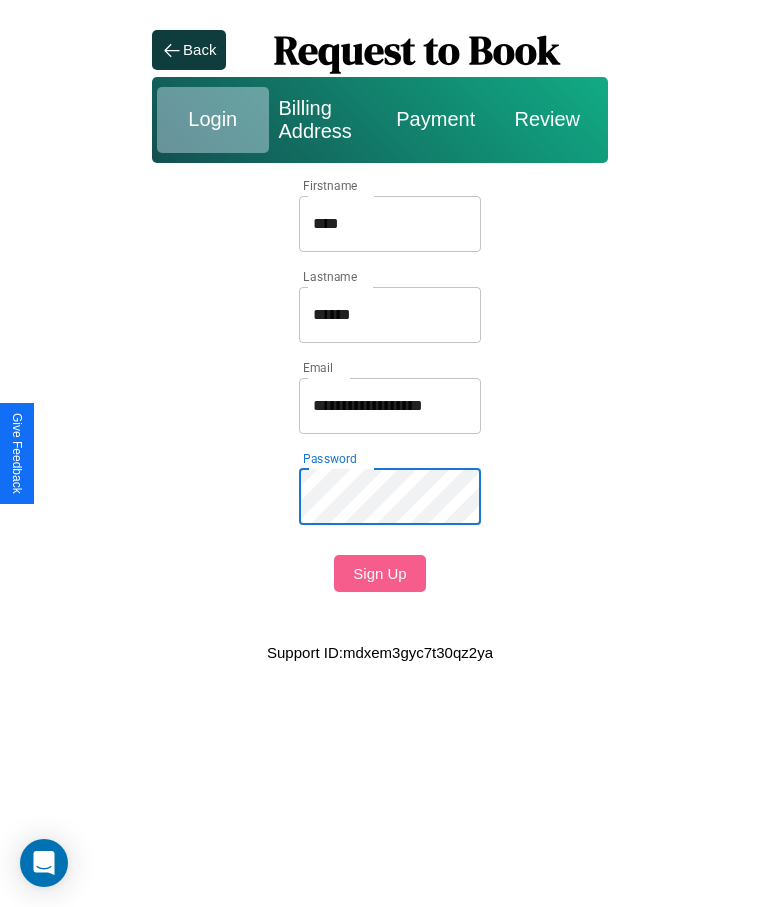 click on "Sign Up" at bounding box center (379, 573) 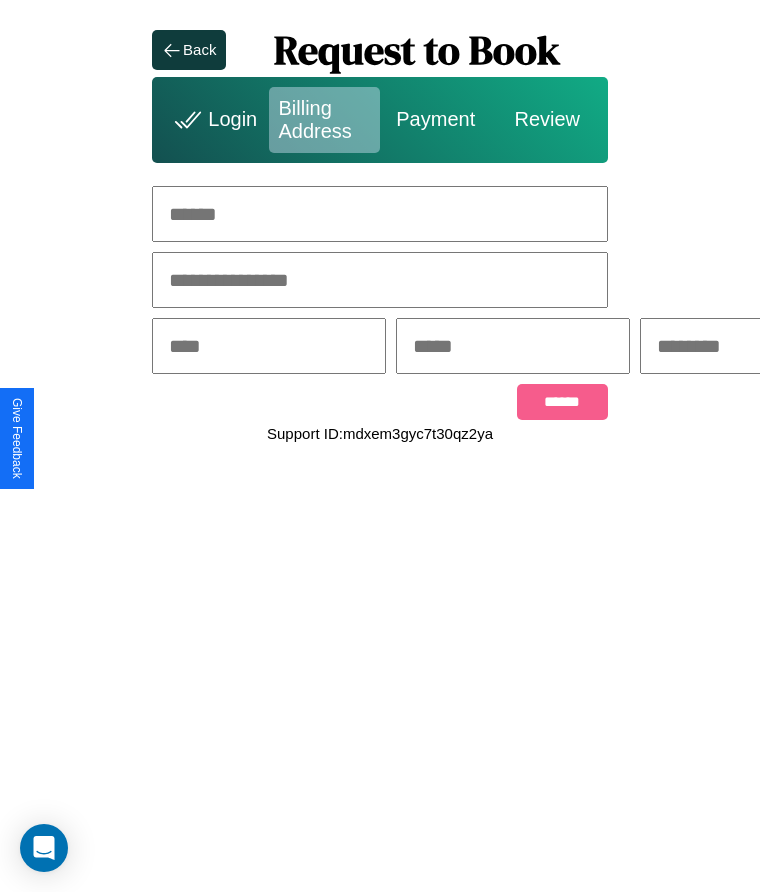 scroll, scrollTop: 0, scrollLeft: 309, axis: horizontal 